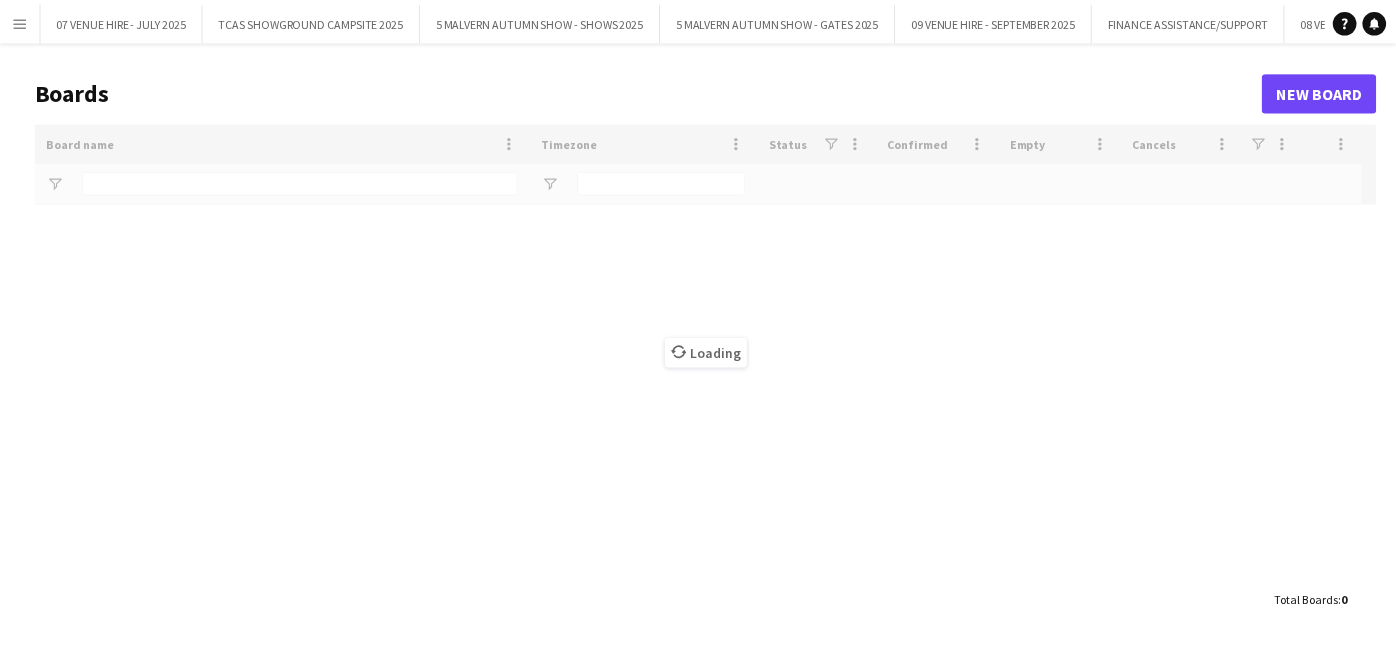 scroll, scrollTop: 0, scrollLeft: 0, axis: both 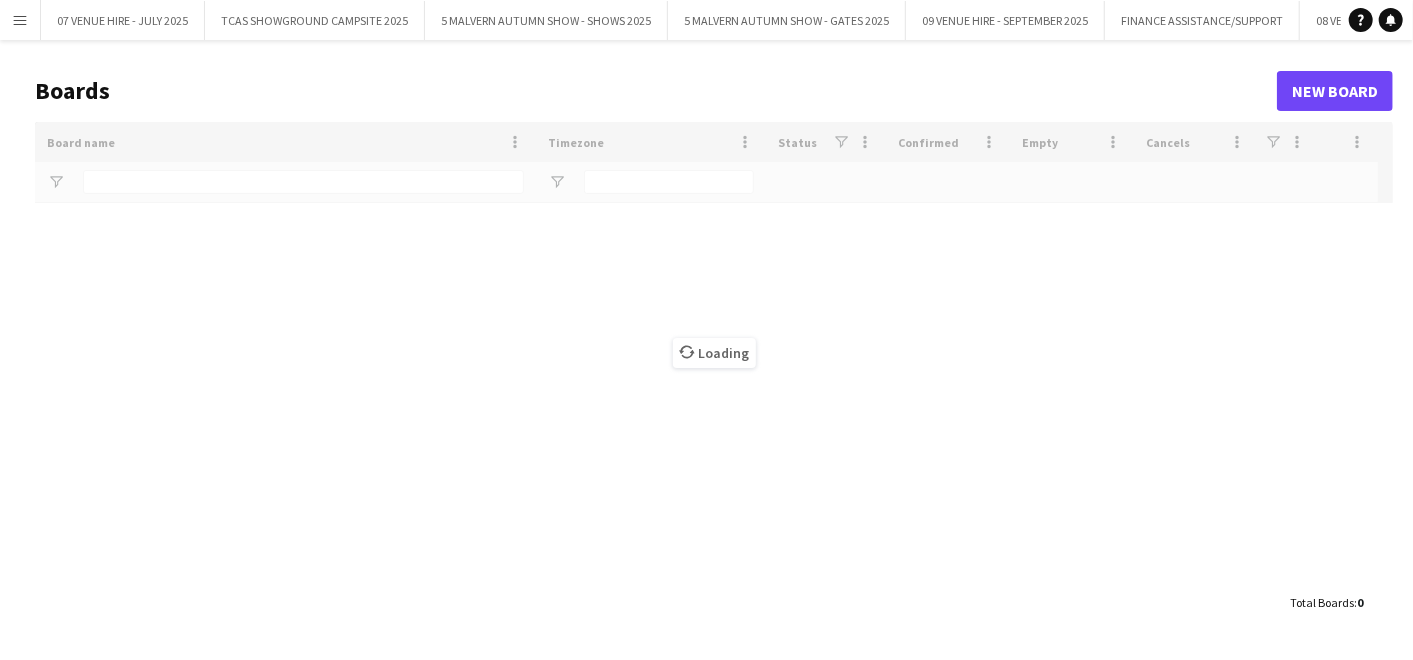 type on "******" 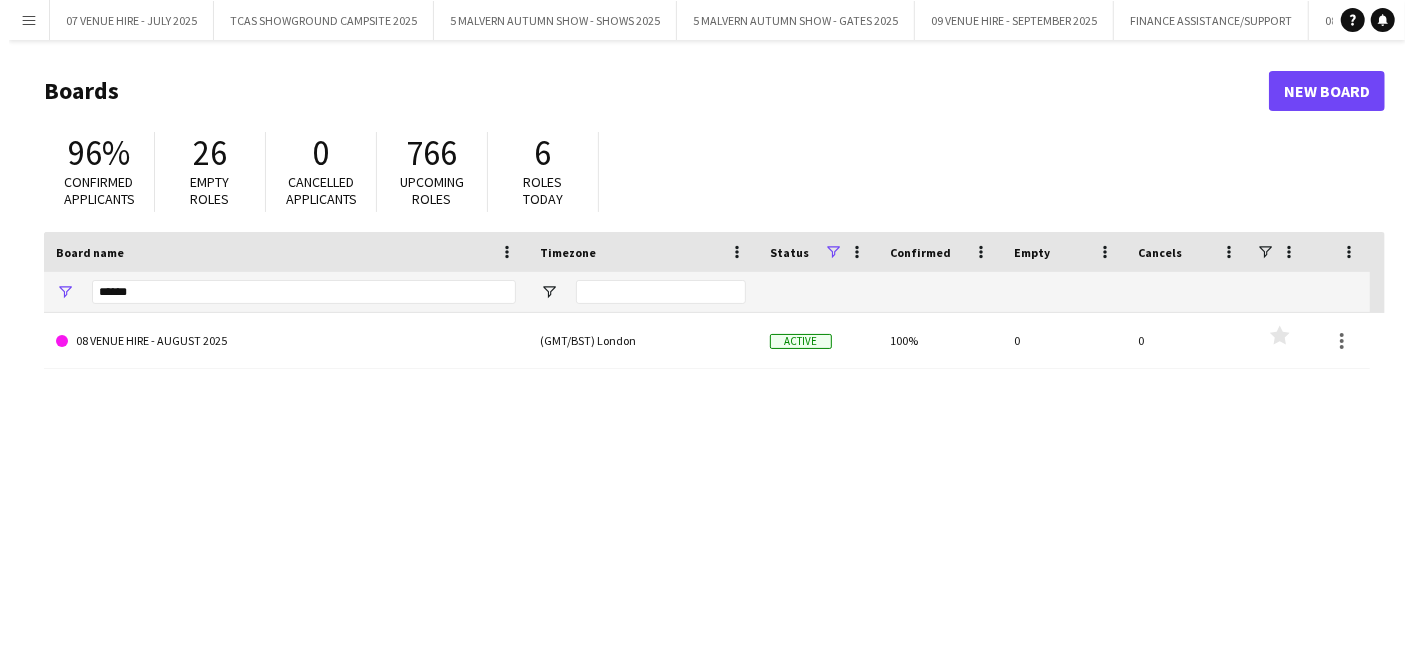 scroll, scrollTop: 0, scrollLeft: 0, axis: both 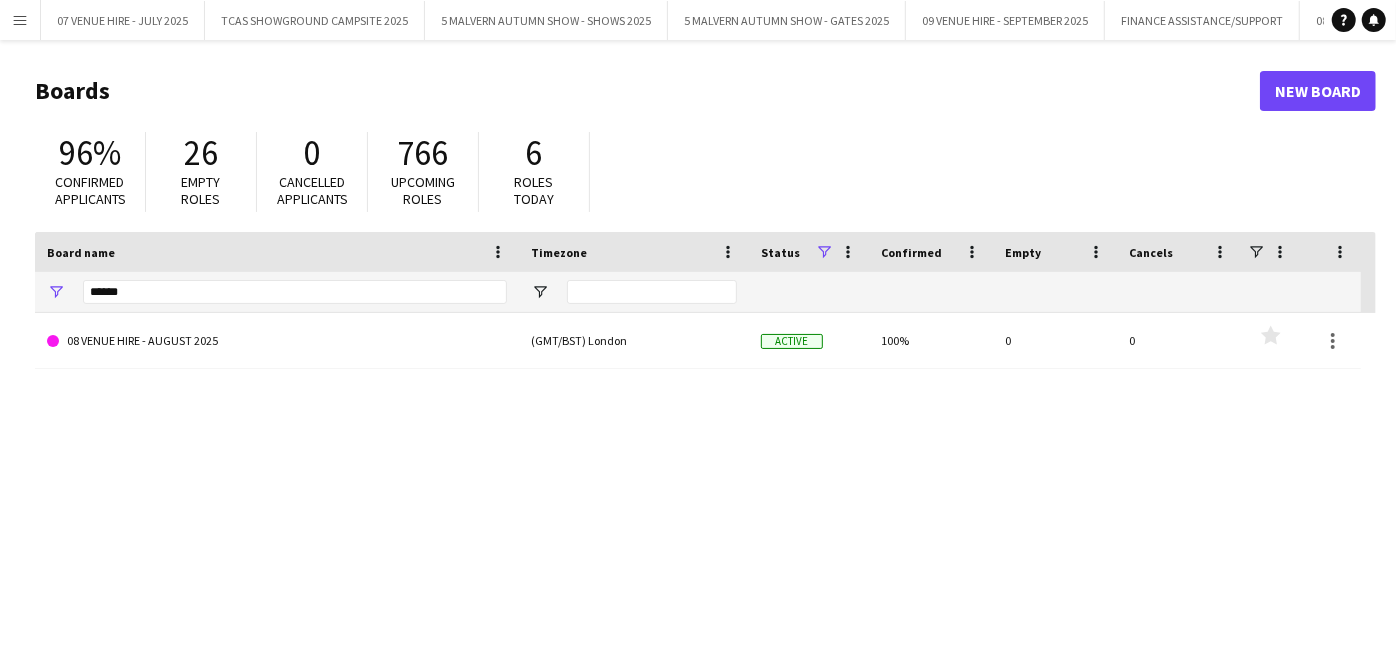 click on "6" 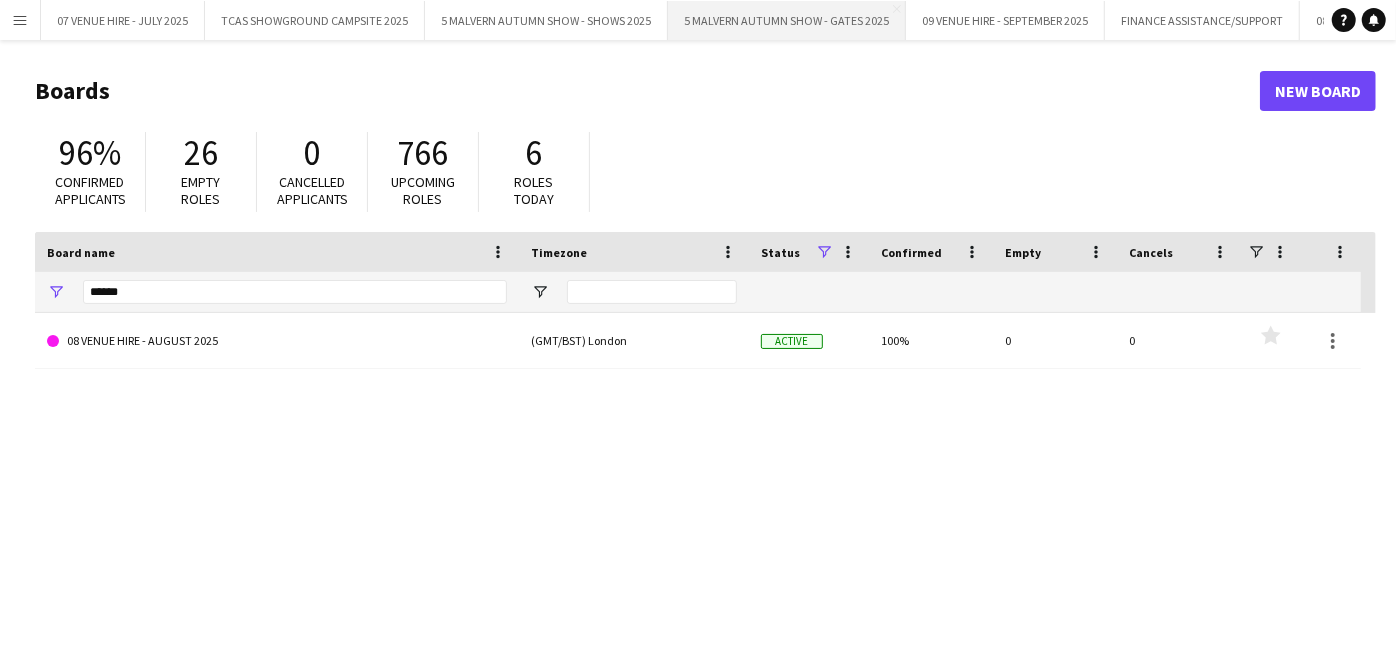 click on "5 MALVERN AUTUMN SHOW - GATES 2025
Close" at bounding box center (787, 20) 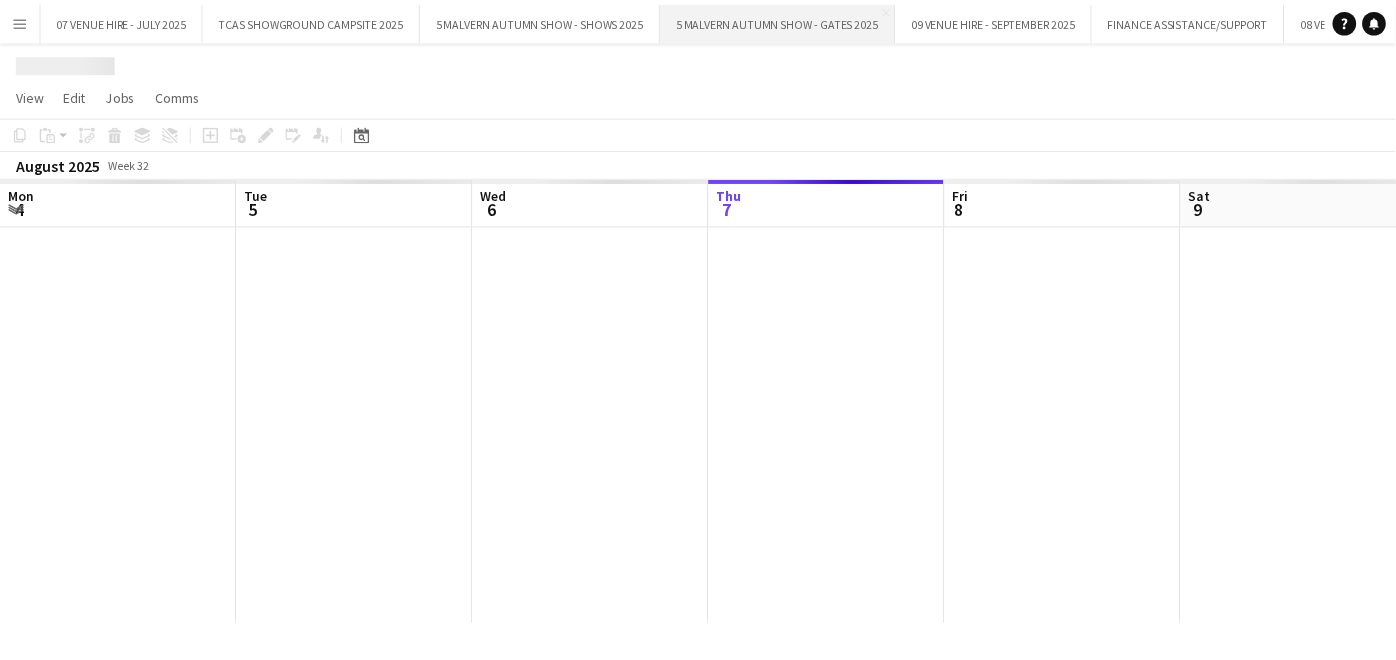 scroll, scrollTop: 0, scrollLeft: 477, axis: horizontal 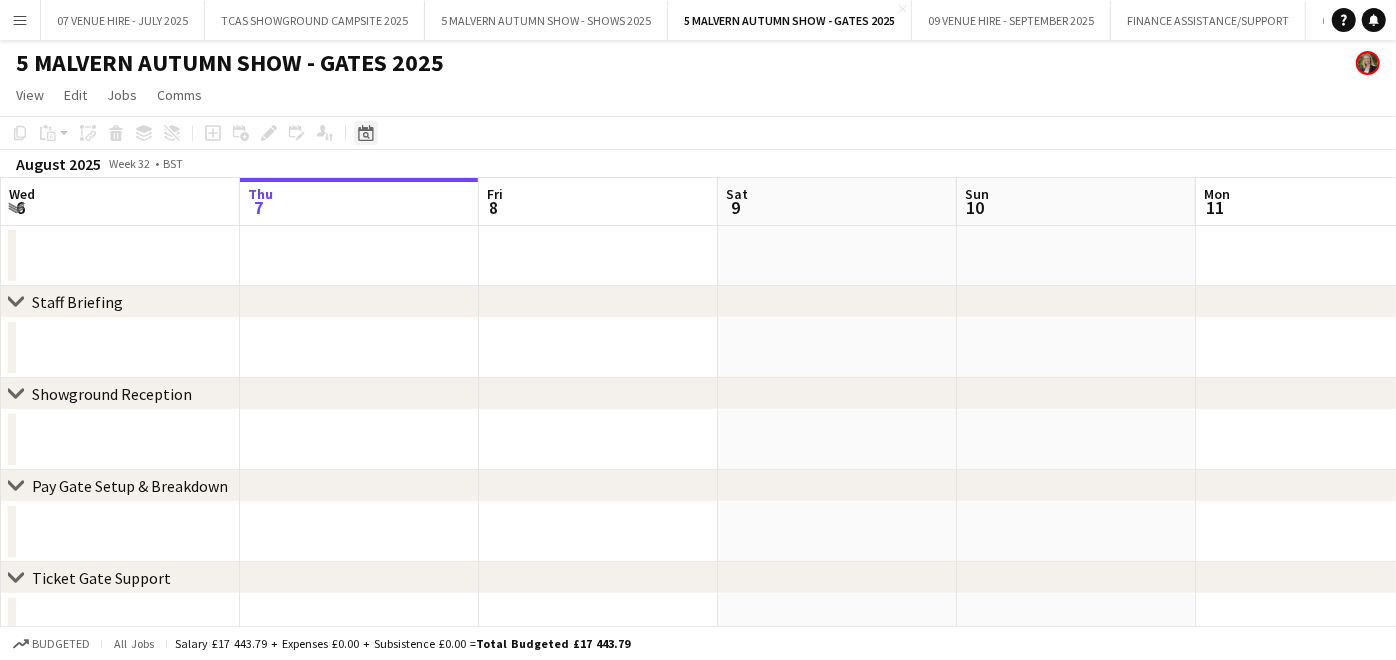 click 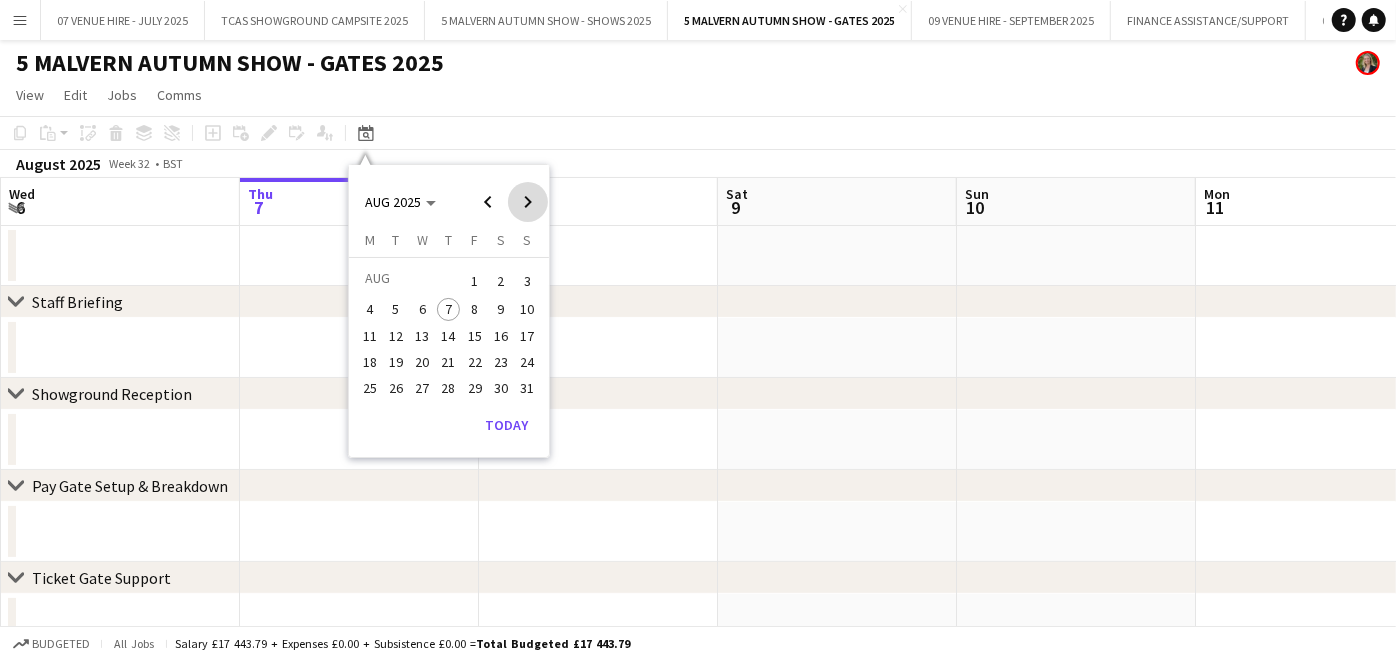 click at bounding box center [528, 202] 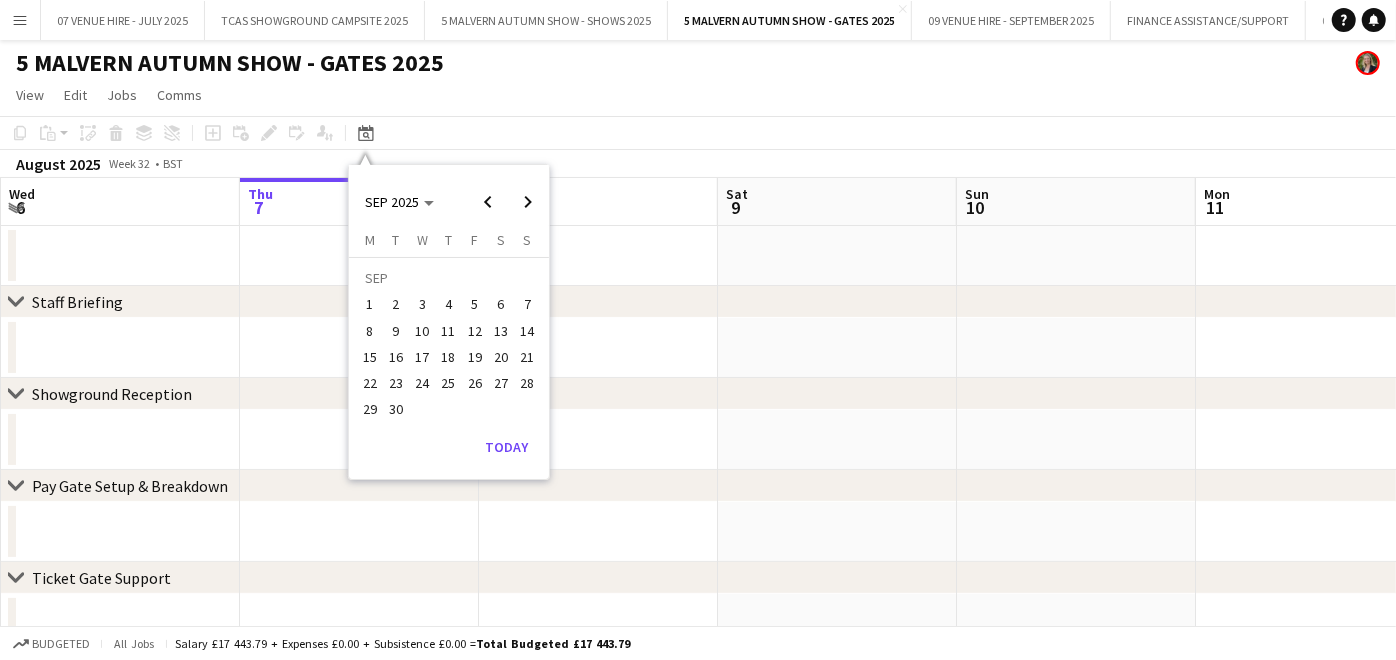 click on "28" at bounding box center [528, 383] 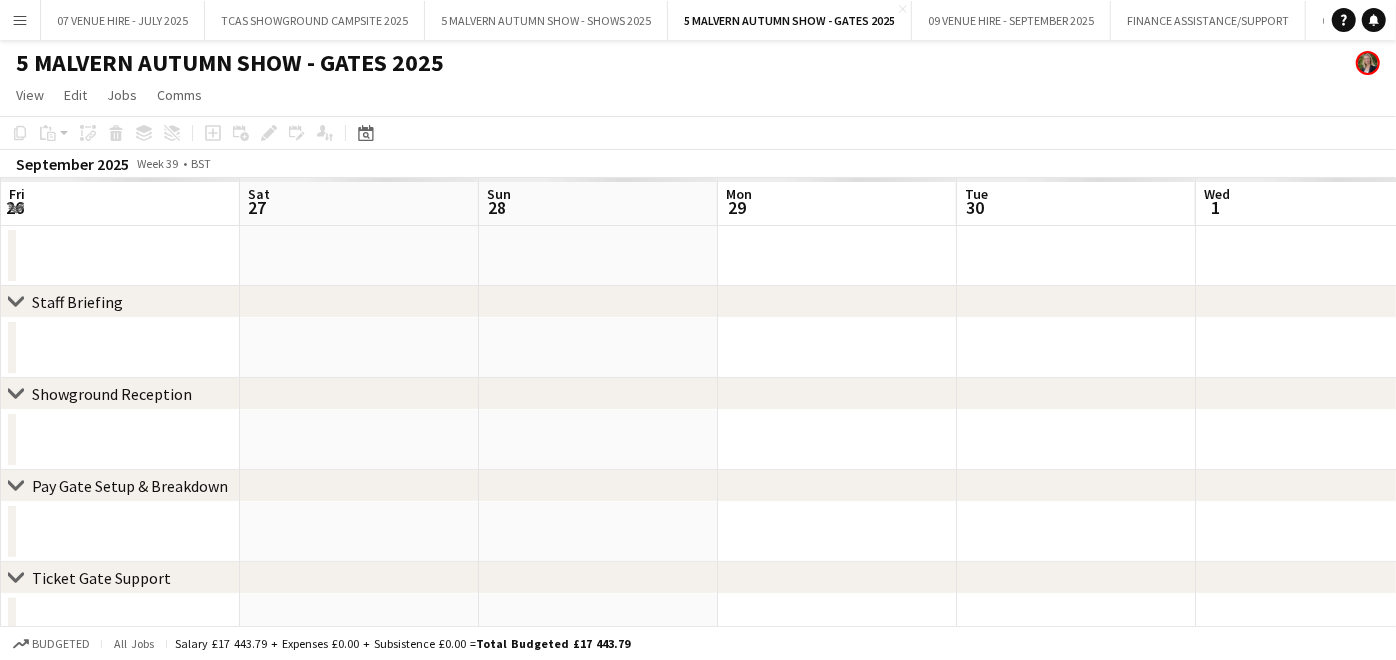 scroll, scrollTop: 0, scrollLeft: 687, axis: horizontal 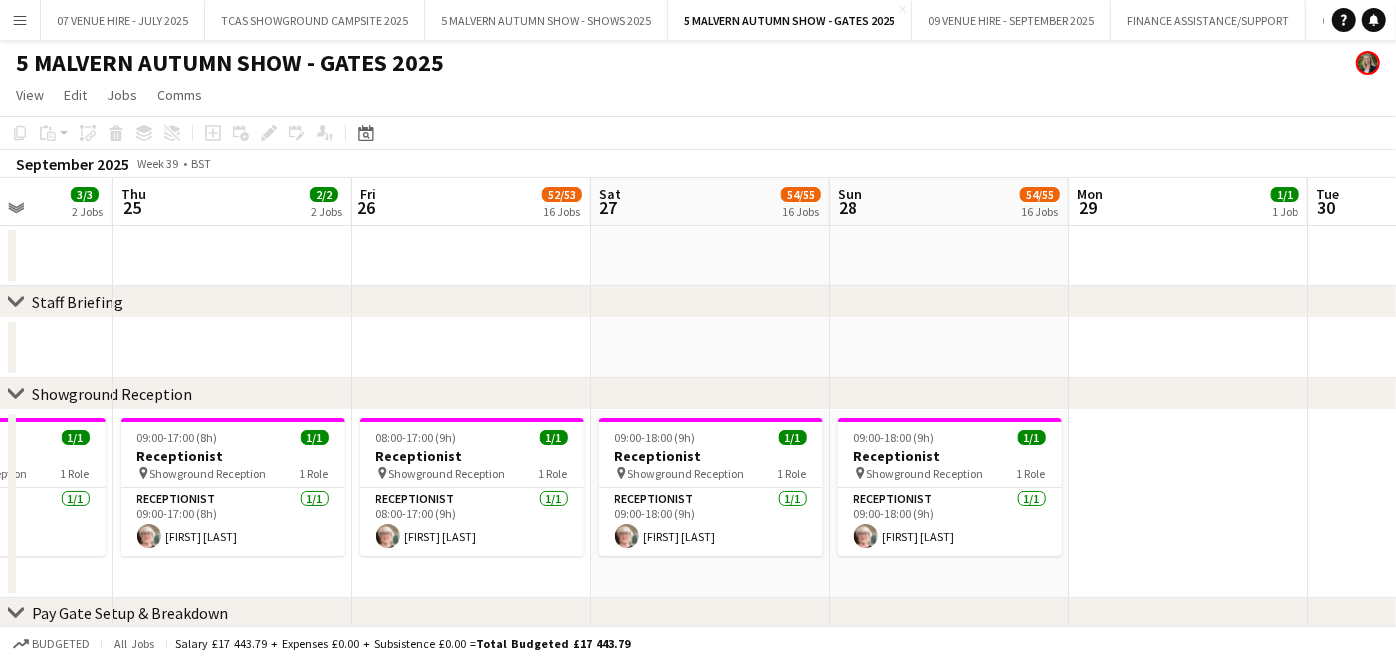 drag, startPoint x: 411, startPoint y: 448, endPoint x: 972, endPoint y: 477, distance: 561.7491 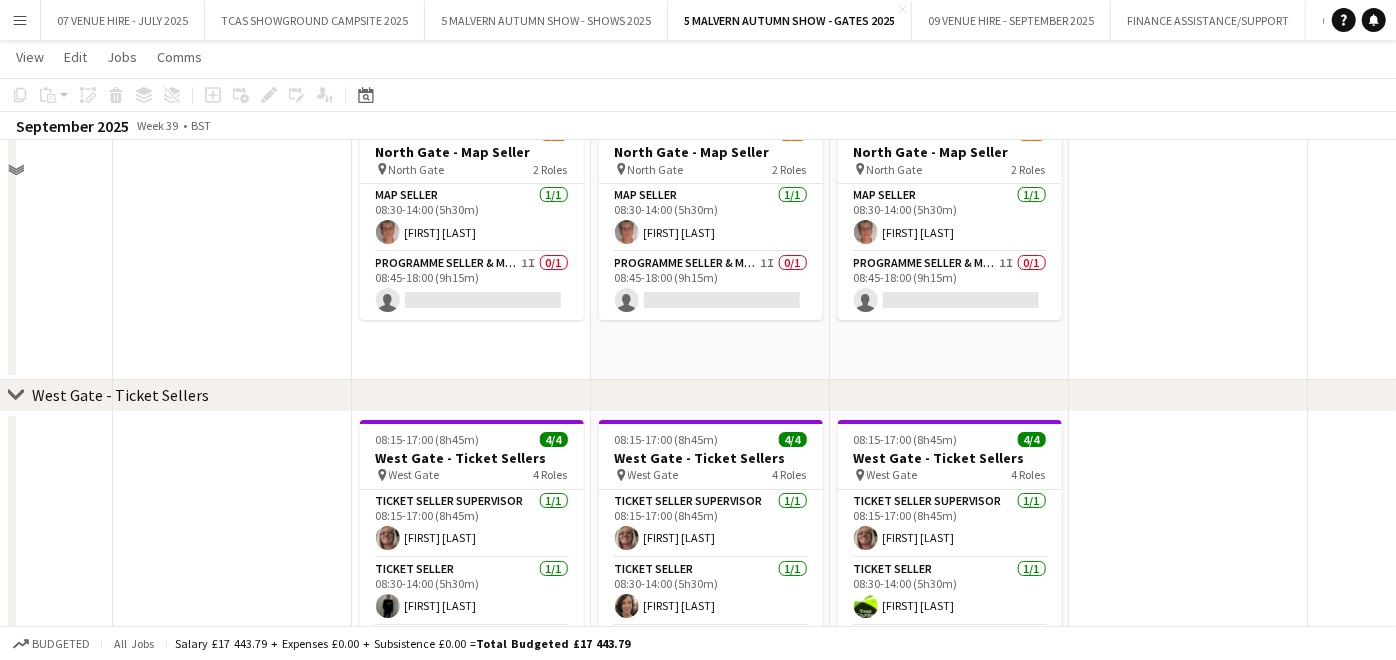 scroll, scrollTop: 3373, scrollLeft: 0, axis: vertical 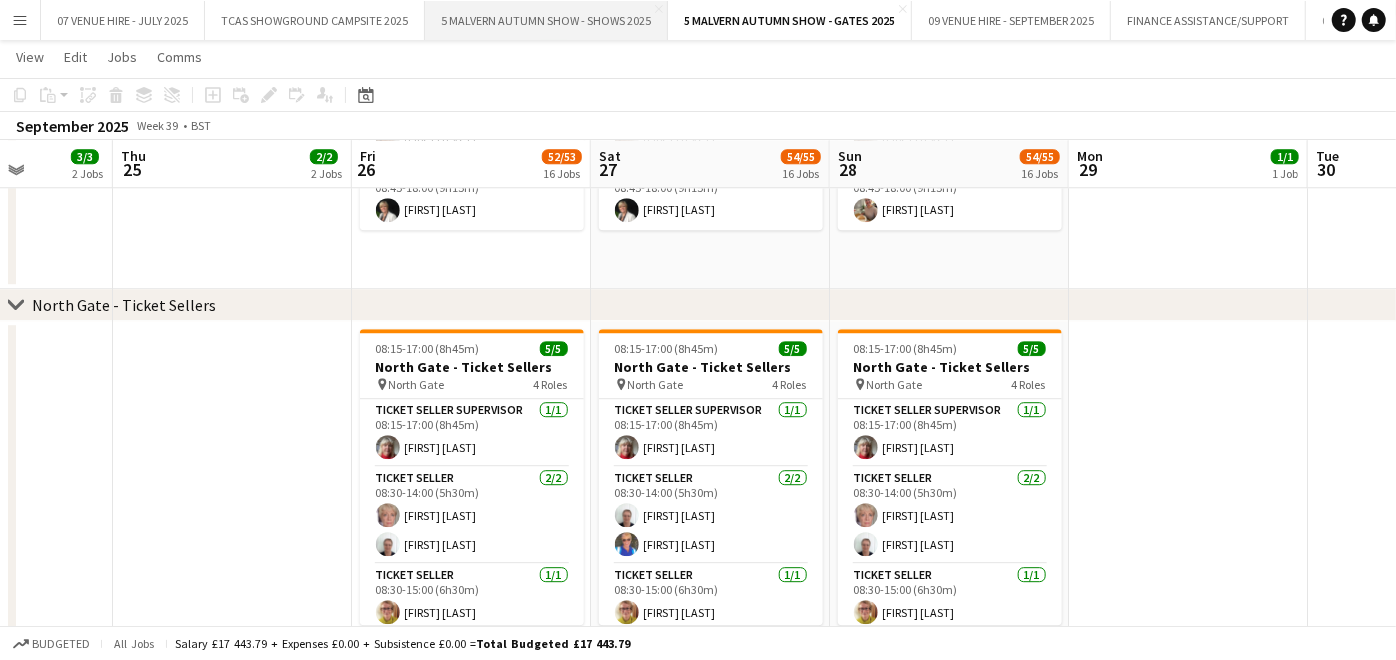 click on "5 MALVERN AUTUMN SHOW - SHOWS 2025
Close" at bounding box center [546, 20] 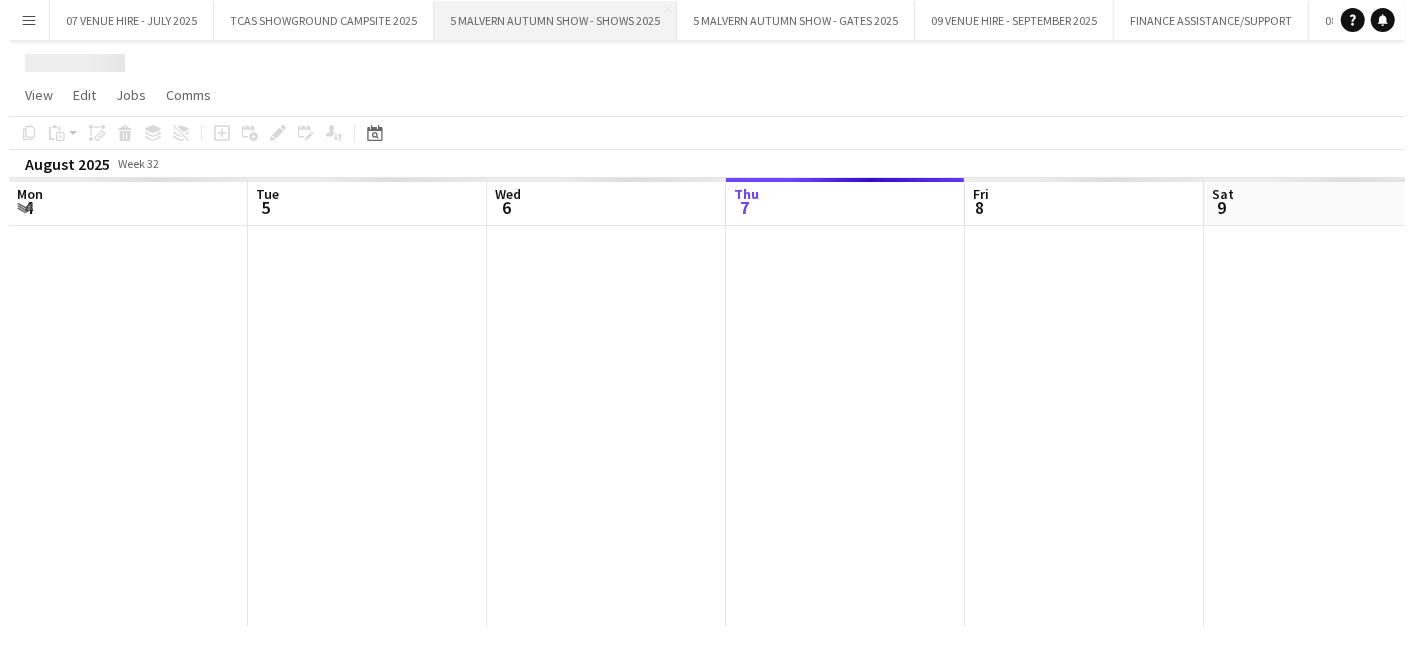 scroll, scrollTop: 0, scrollLeft: 0, axis: both 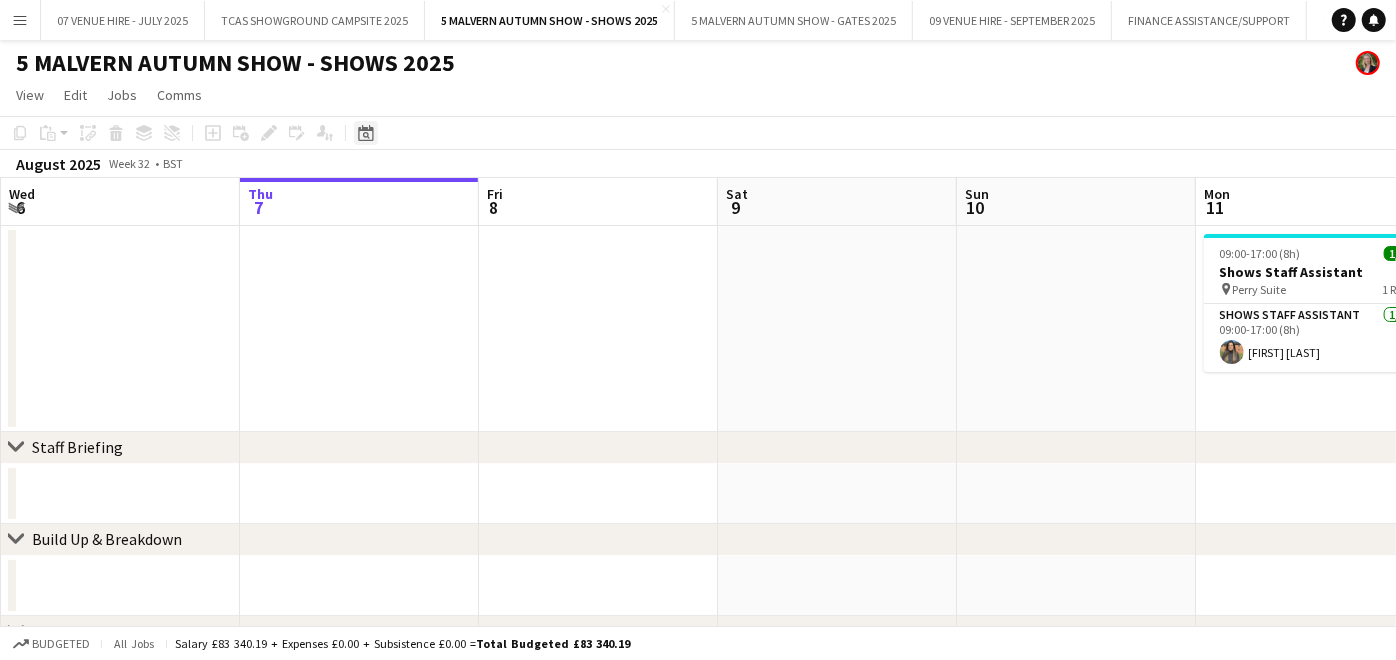 click 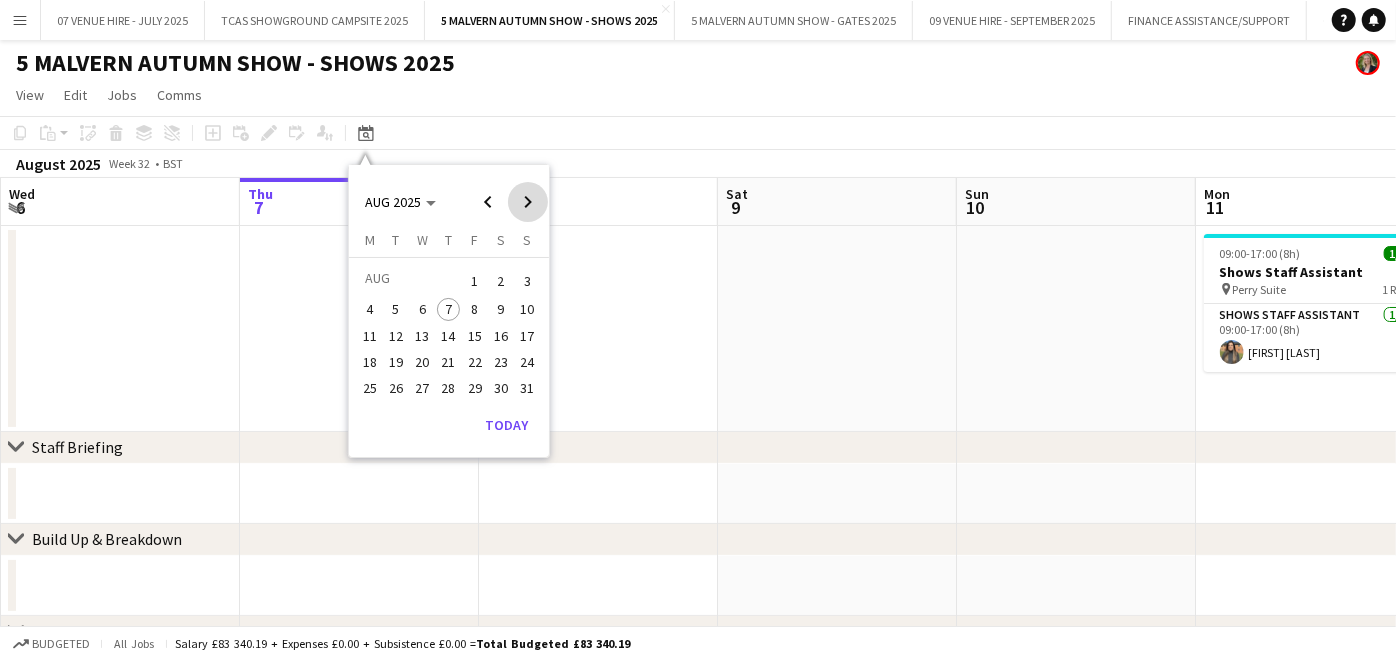 click at bounding box center [528, 202] 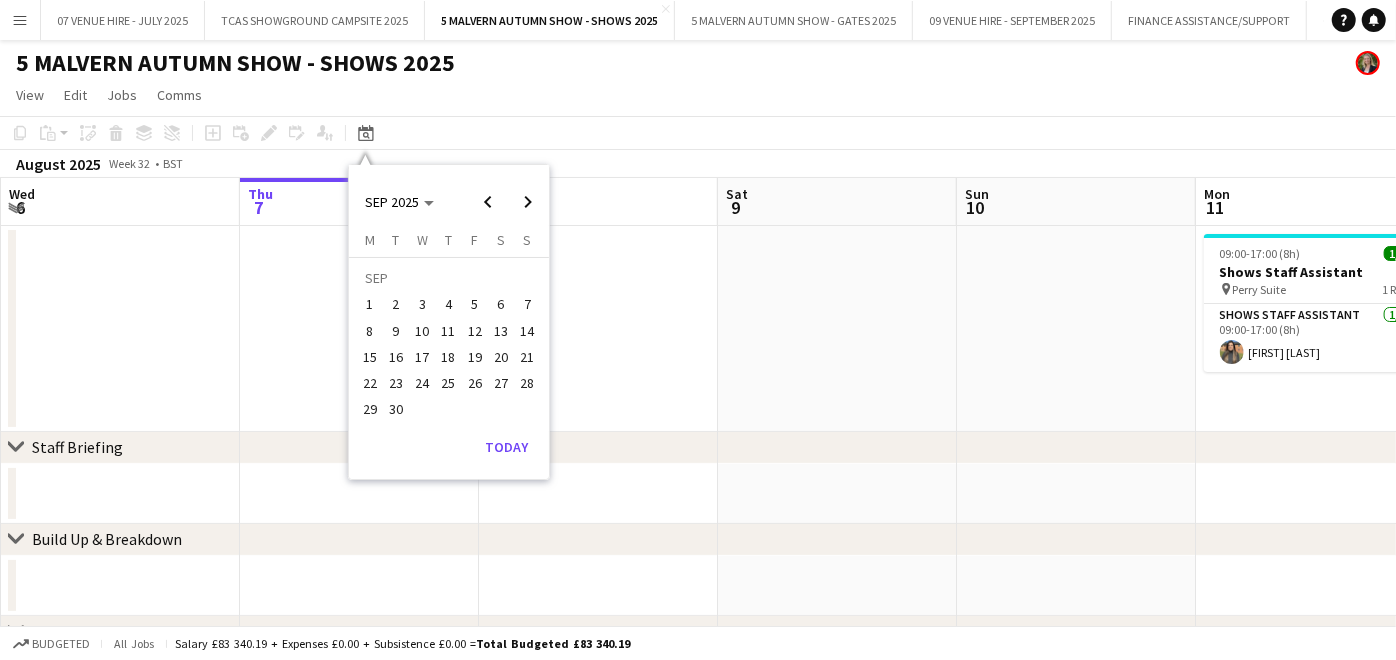 click on "28" at bounding box center (528, 383) 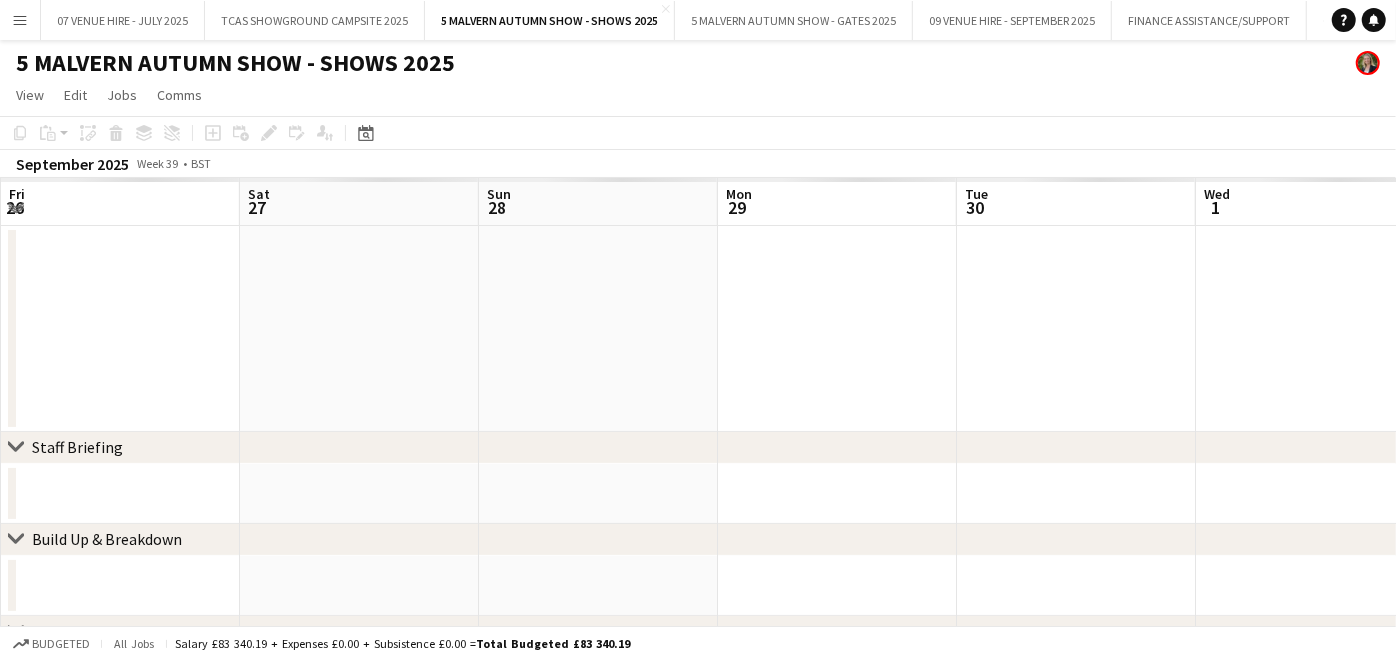 scroll, scrollTop: 0, scrollLeft: 687, axis: horizontal 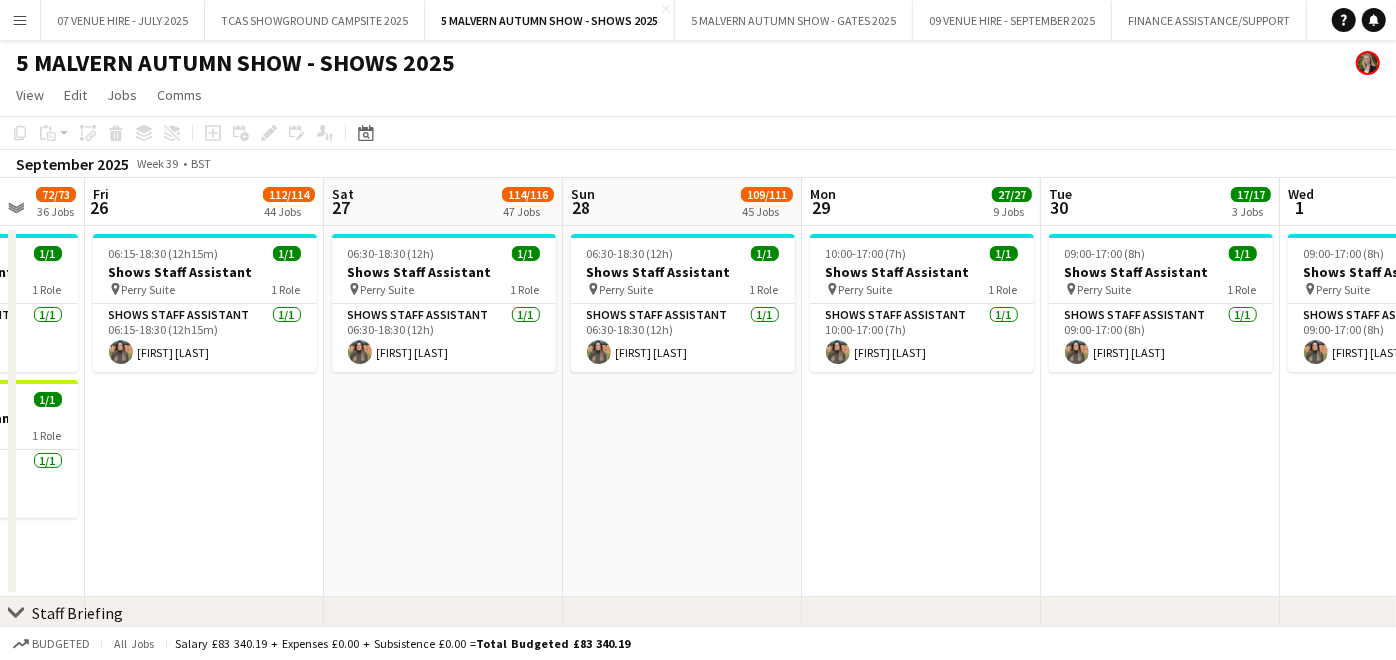 drag, startPoint x: 788, startPoint y: 446, endPoint x: 1082, endPoint y: 429, distance: 294.4911 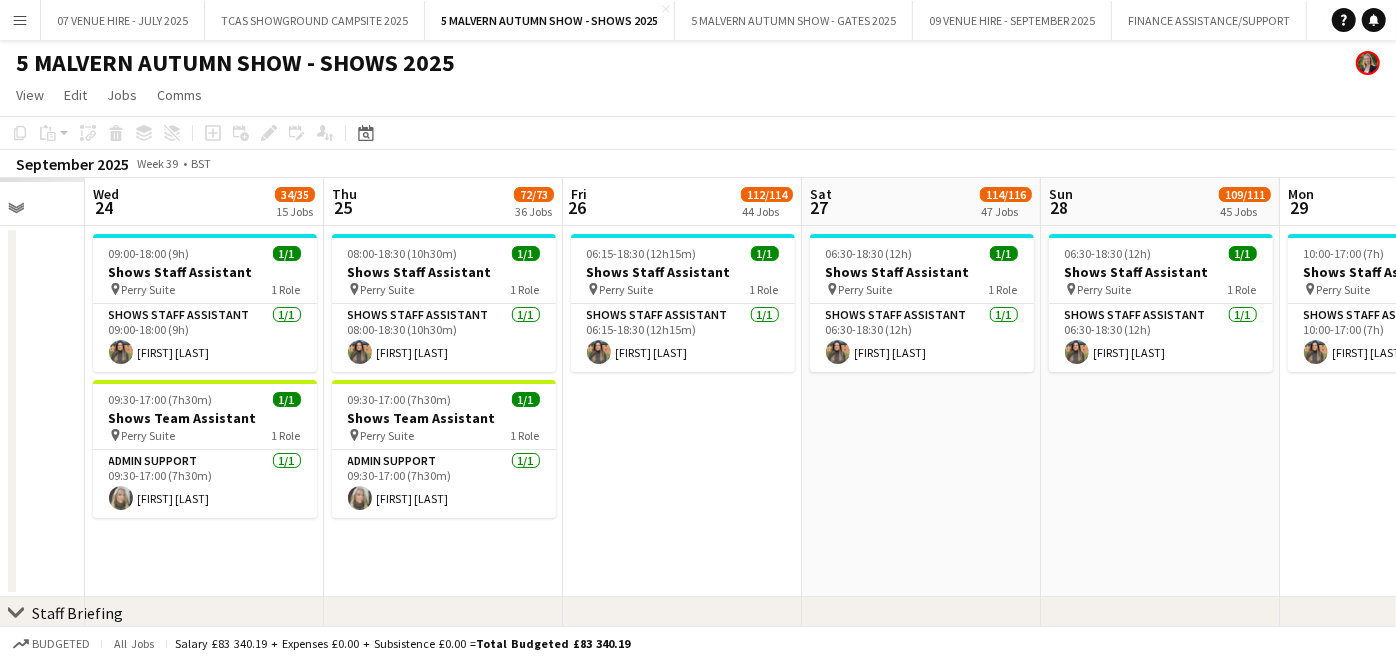 scroll, scrollTop: 0, scrollLeft: 631, axis: horizontal 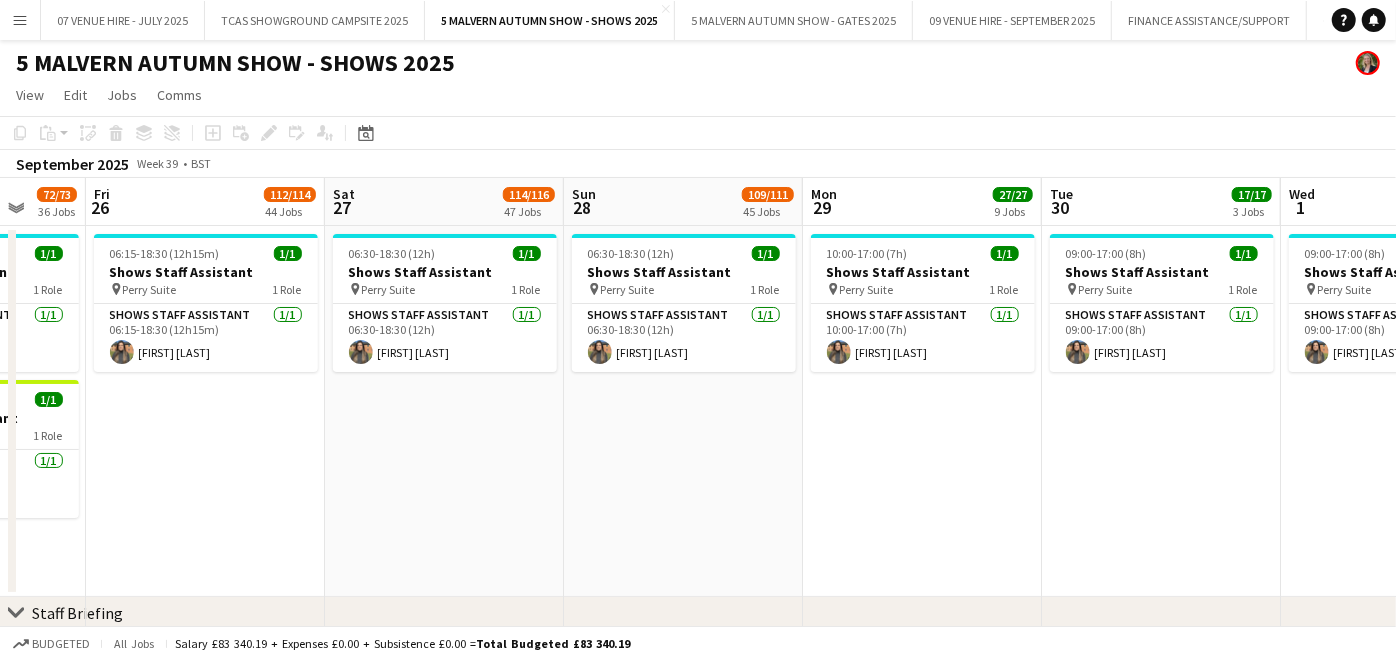 drag, startPoint x: 611, startPoint y: 416, endPoint x: 900, endPoint y: 439, distance: 289.9138 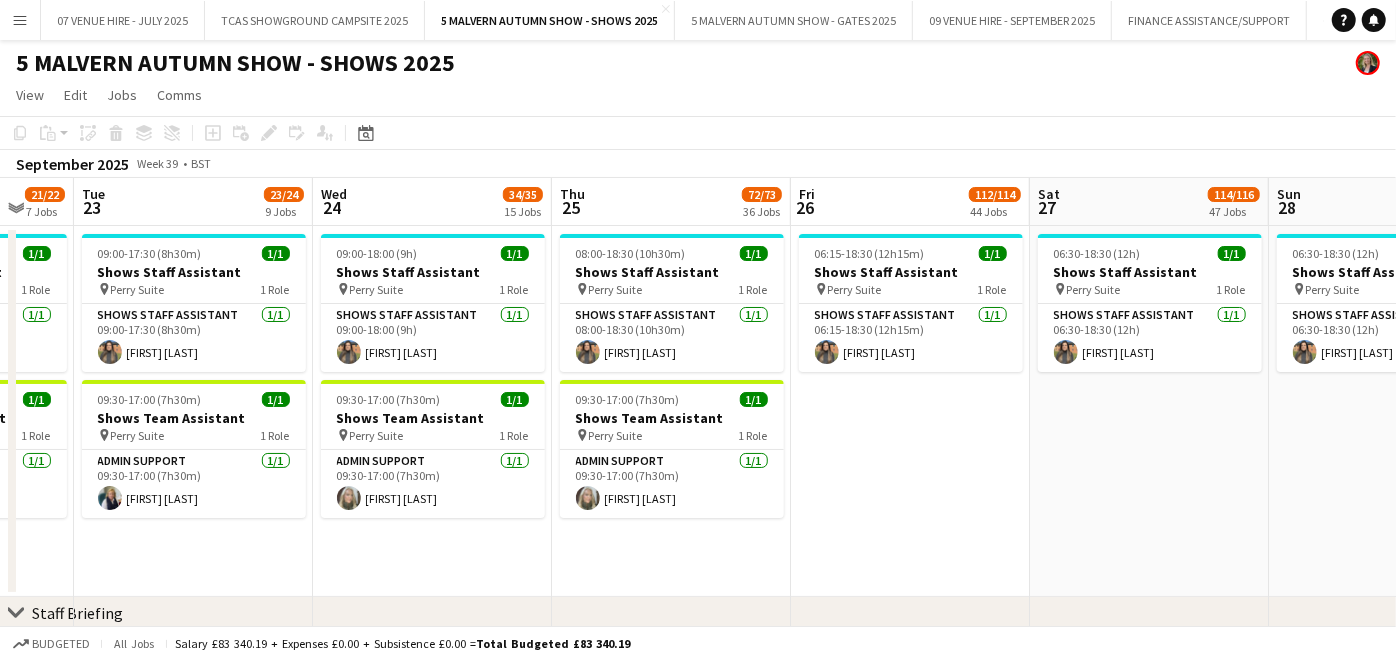 scroll, scrollTop: 0, scrollLeft: 568, axis: horizontal 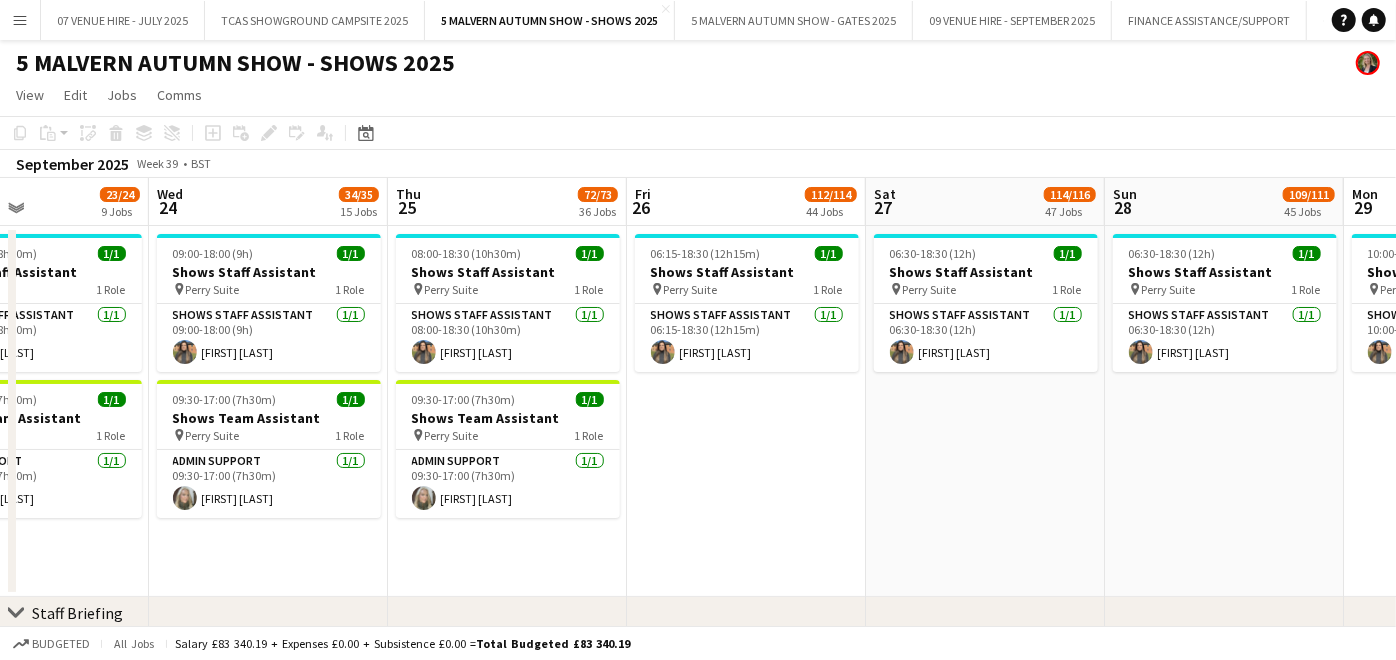 drag, startPoint x: 875, startPoint y: 500, endPoint x: 1128, endPoint y: 494, distance: 253.07114 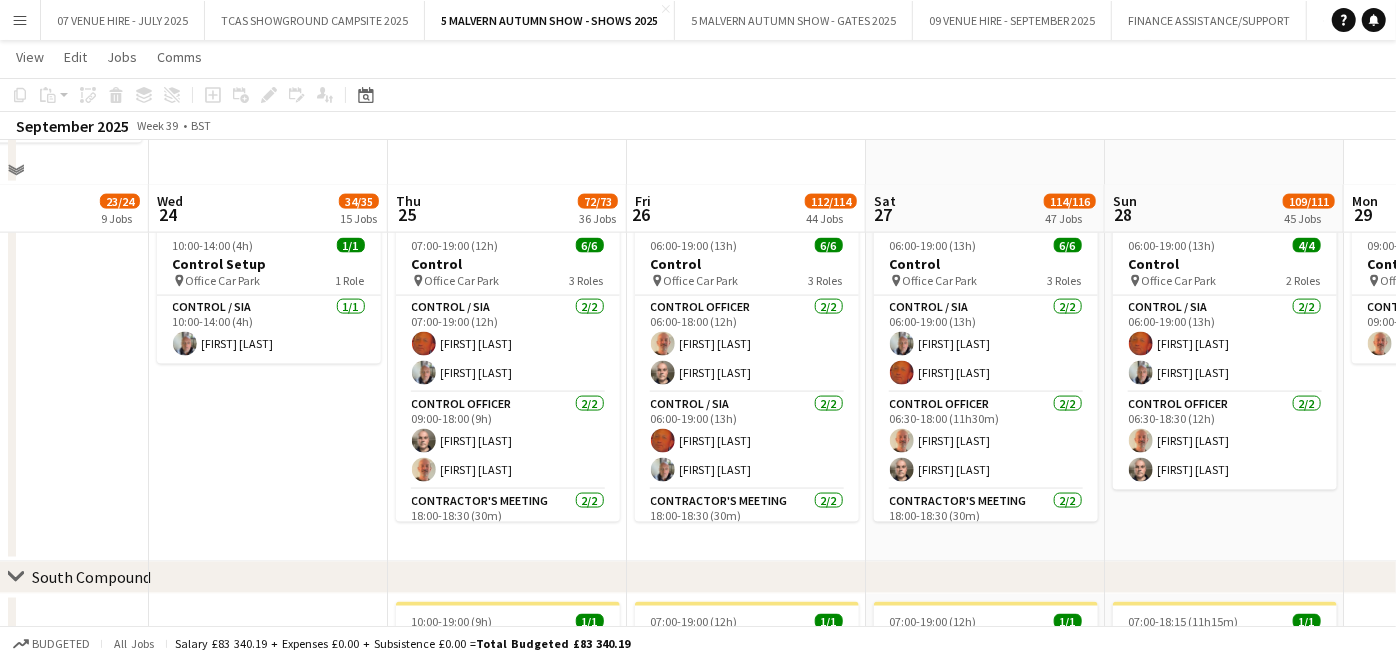 scroll, scrollTop: 6488, scrollLeft: 0, axis: vertical 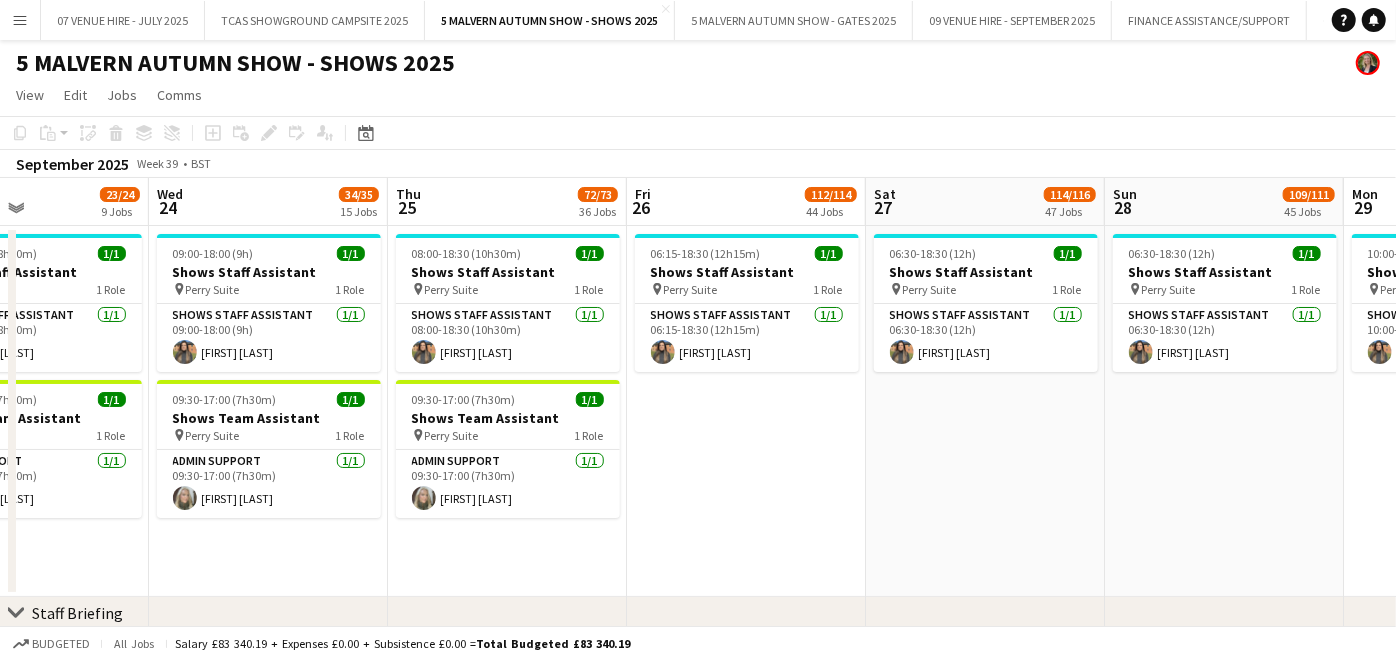 click on "06:30-18:30 (12h)    1/1   Shows Staff Assistant
pin
Perry Suite   1 Role   Shows Staff Assistant   1/1   06:30-18:30 (12h)
[FIRST] [LAST]" at bounding box center [1224, 411] 